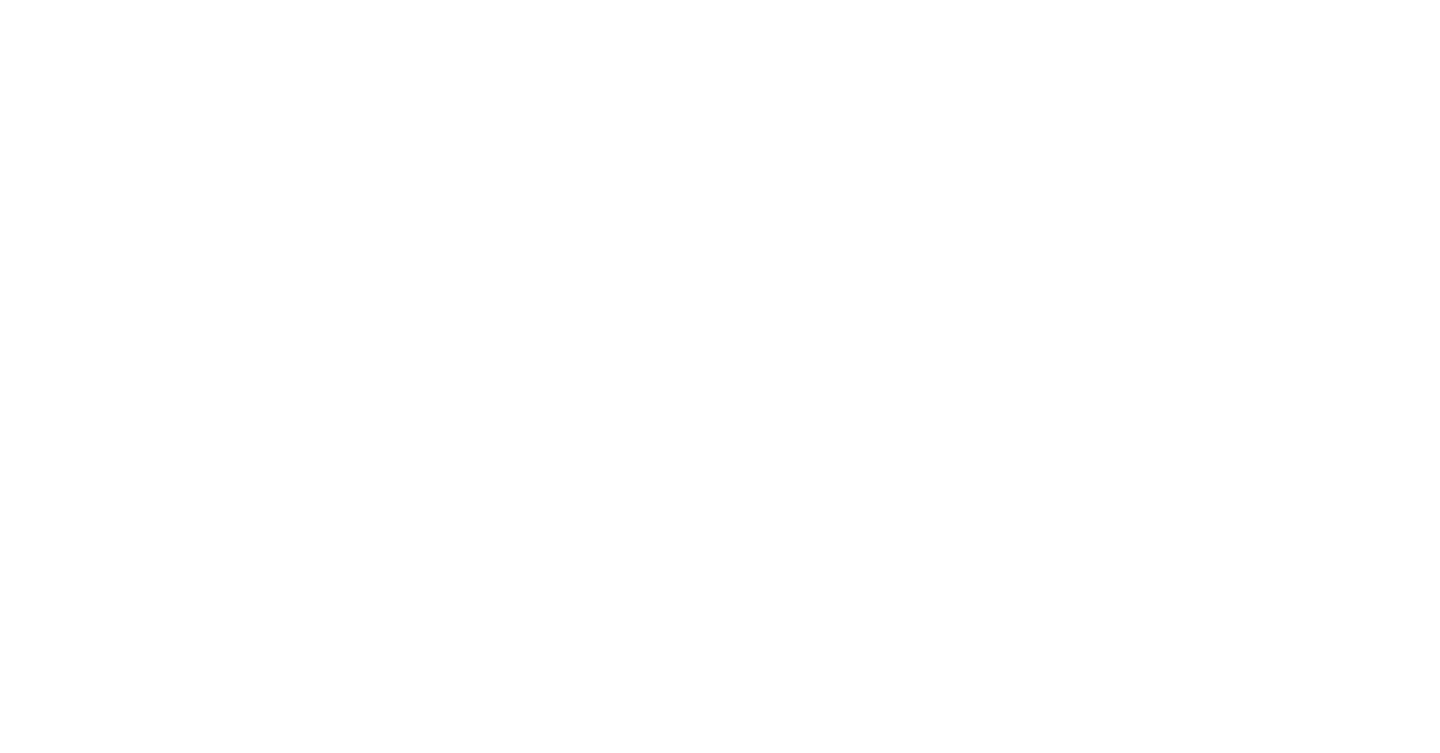 scroll, scrollTop: 0, scrollLeft: 0, axis: both 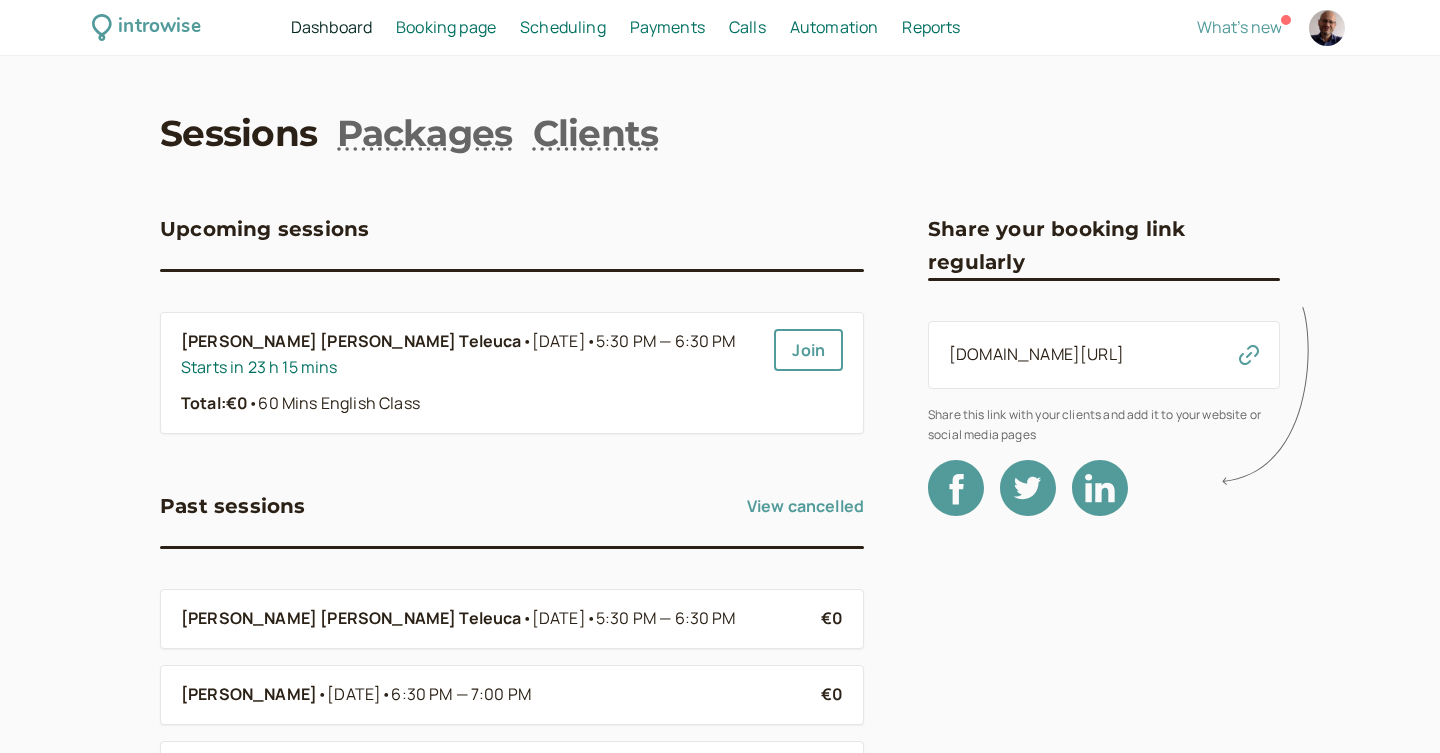 click on "Booking page" at bounding box center [446, 27] 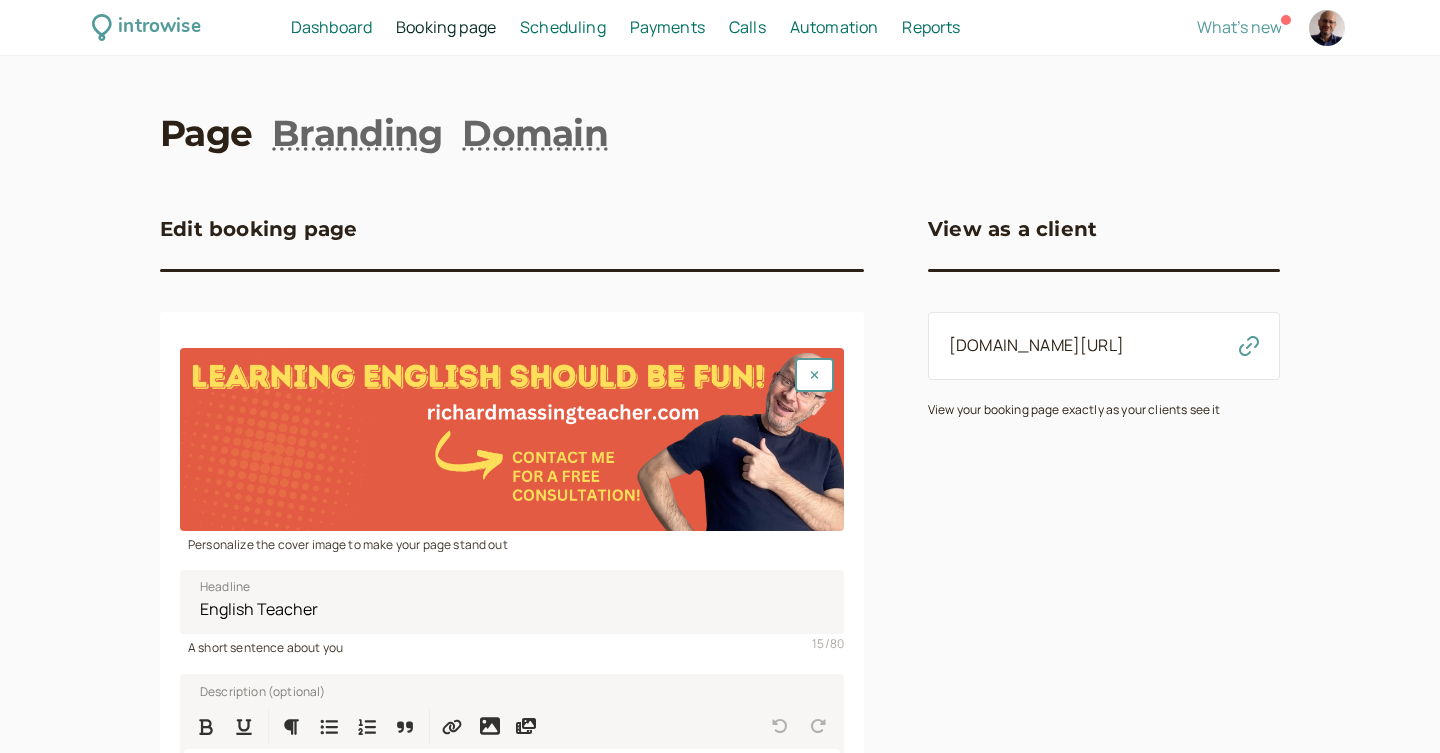 click on "Dashboard" at bounding box center (331, 27) 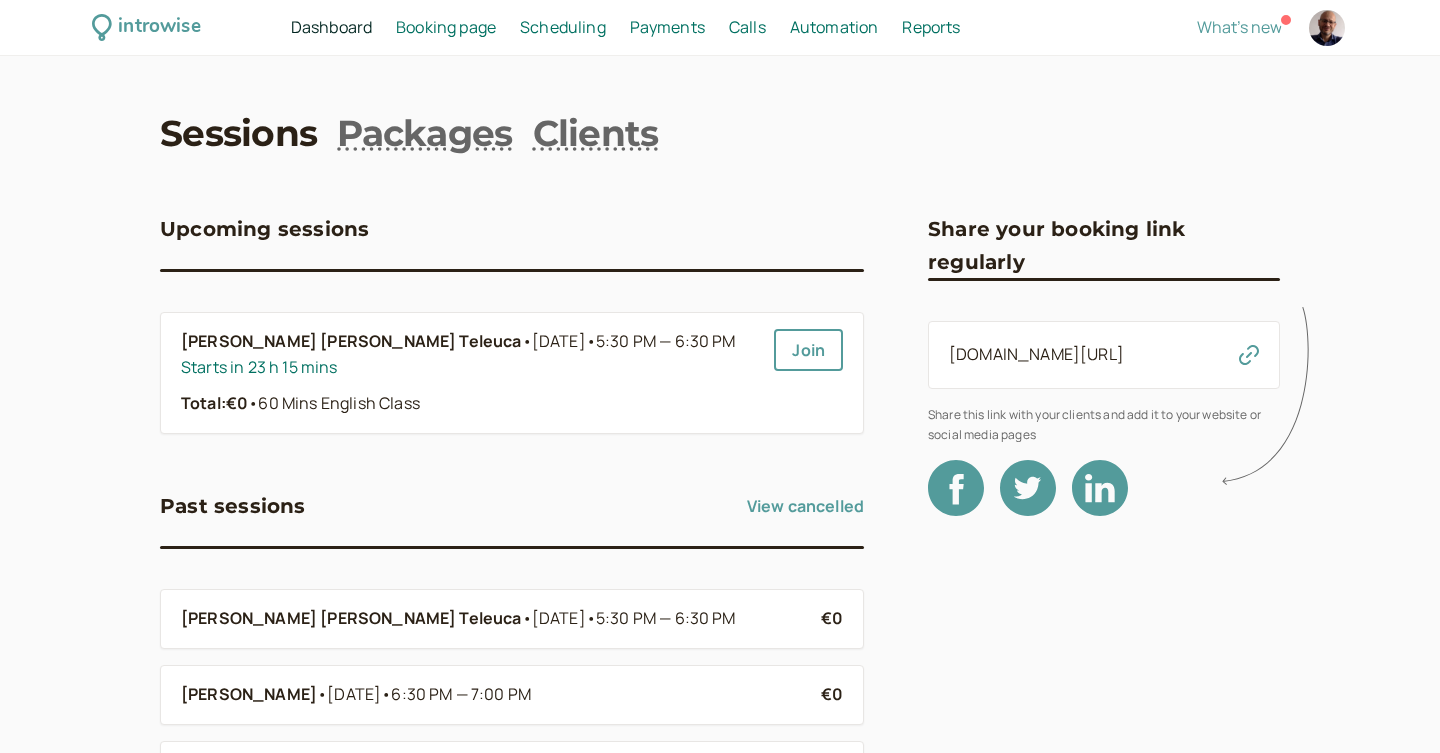 click on "Upcoming [PERSON_NAME] [PERSON_NAME] Teleuca  •  [DATE]  •  5:30 PM — 6:30 PM Starts in 23 h 15 mins  Total:  €0  •  60 Mins English Class Join Past sessions View cancelled [PERSON_NAME] [PERSON_NAME] Teleuca  •  [DATE]  •  5:30 PM — 6:30 PM €0 [PERSON_NAME]  •  [DATE]  •  6:30 PM — 7:00 PM €0 [PERSON_NAME] [PERSON_NAME] Teleuca  •  [DATE]  •  5:30 PM — 6:30 PM €0 [PERSON_NAME]  •  [DATE]  •  5:30 PM — 6:00 PM €0 [PERSON_NAME]  •  [DATE]  •  6:30 PM — 7:00 PM €0 [PERSON_NAME]  •  [DATE]  •  6:00 PM — 6:30 PM €0 [PERSON_NAME] [PERSON_NAME] Teleuca  •  [DATE]  •  5:30 PM — 6:30 PM €0 [PERSON_NAME] [PERSON_NAME] Teleuca  •  [DATE]  •  5:30 PM — 6:30 PM €0 [PERSON_NAME]  •  [DATE]  •  6:00 PM — 6:30 PM €0 [PERSON_NAME]  •  [DATE]  •  6:30 PM — 7:00 PM €0 Next" at bounding box center [512, 807] 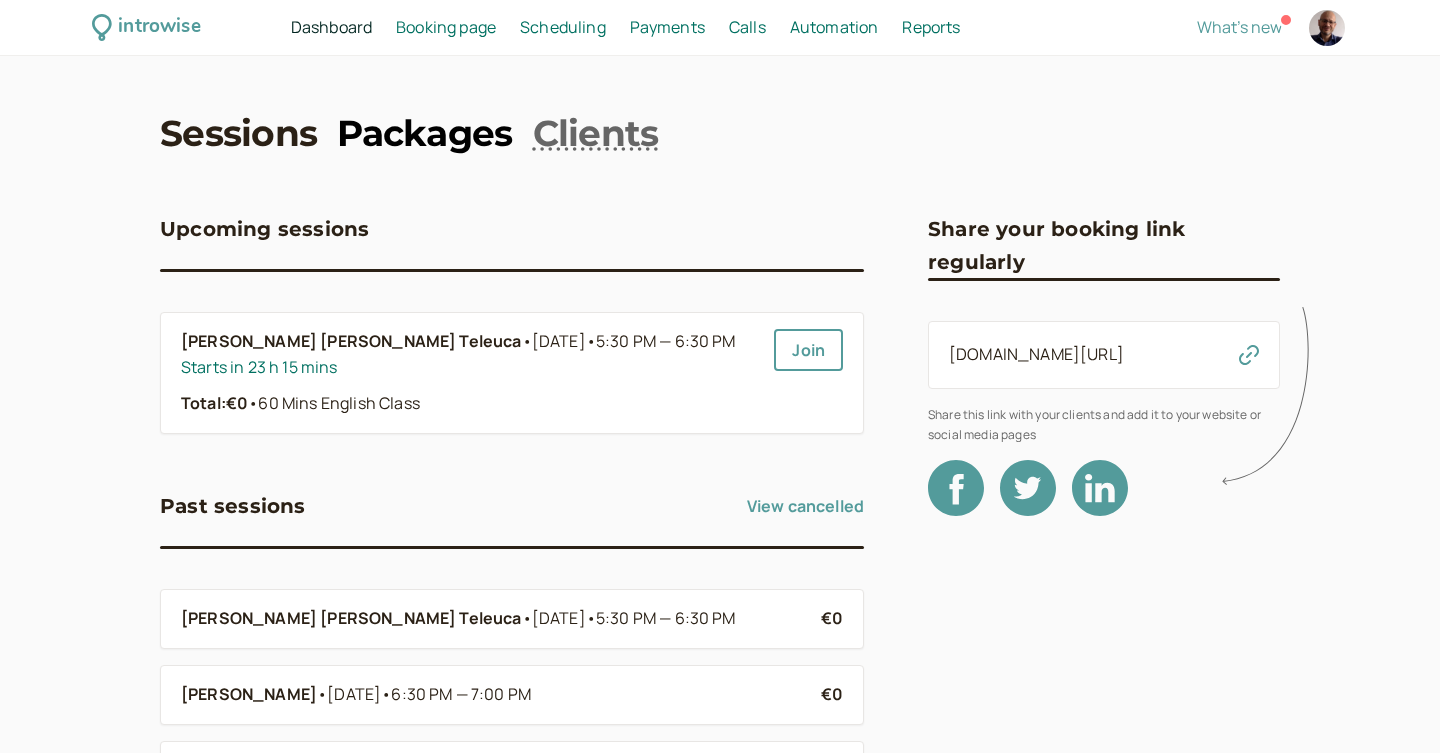 click on "Packages" at bounding box center (424, 133) 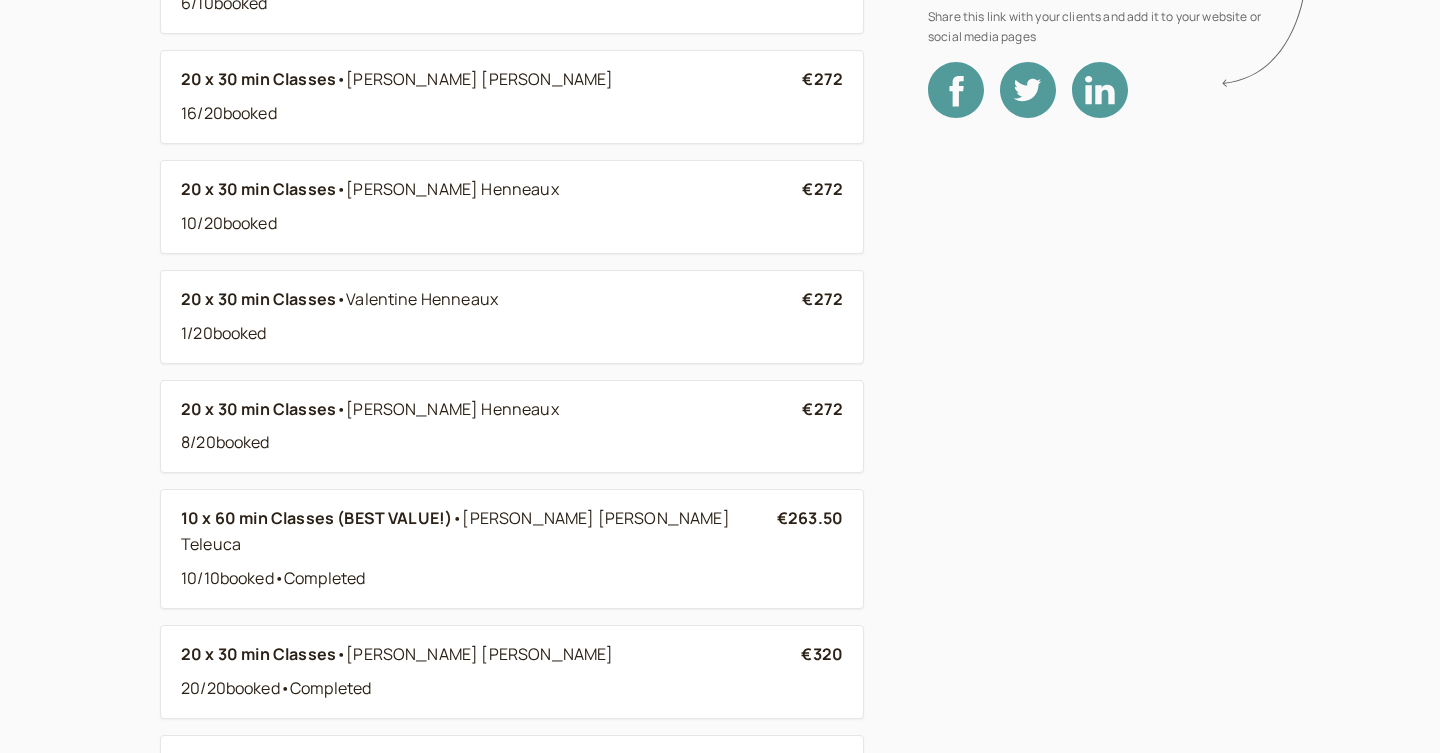 scroll, scrollTop: 403, scrollLeft: 0, axis: vertical 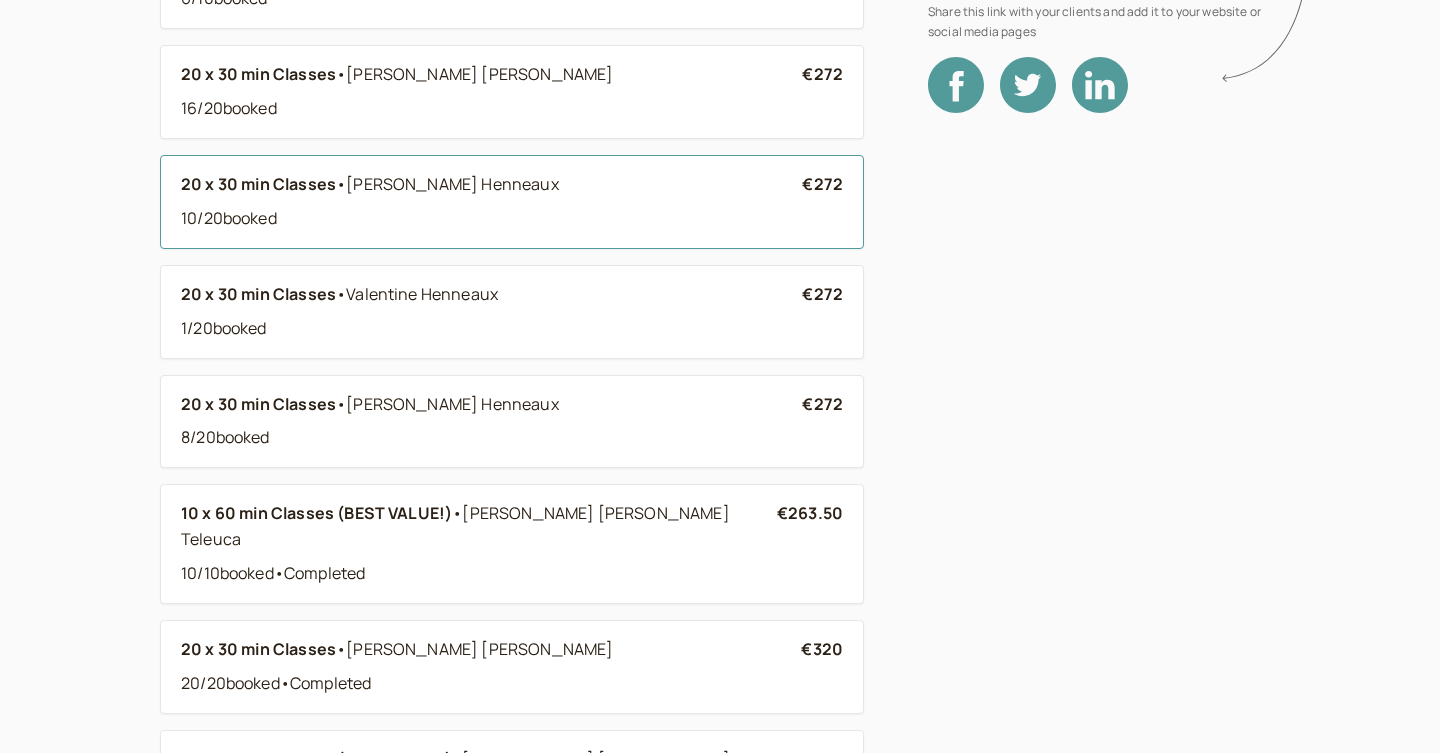 click on "10 / 20  booked" at bounding box center [491, 219] 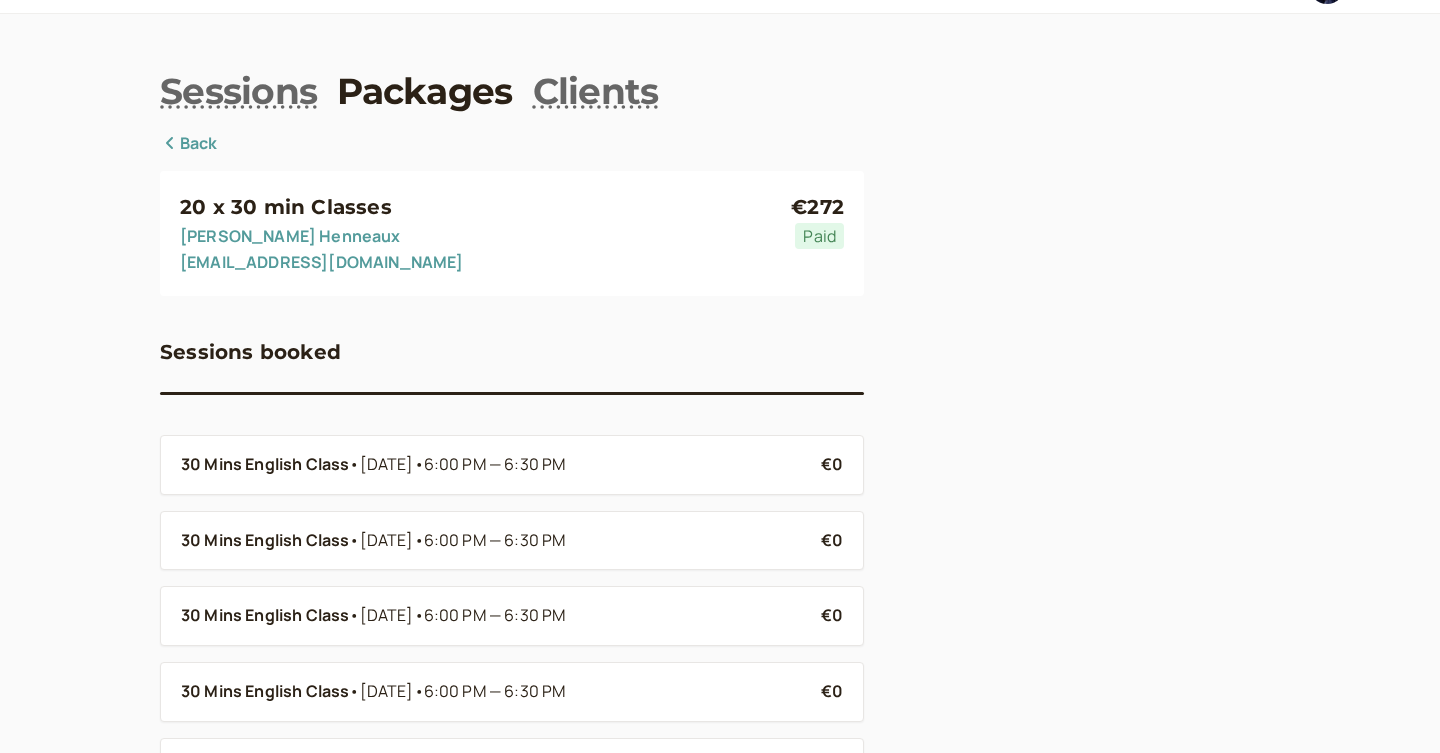 scroll, scrollTop: 0, scrollLeft: 0, axis: both 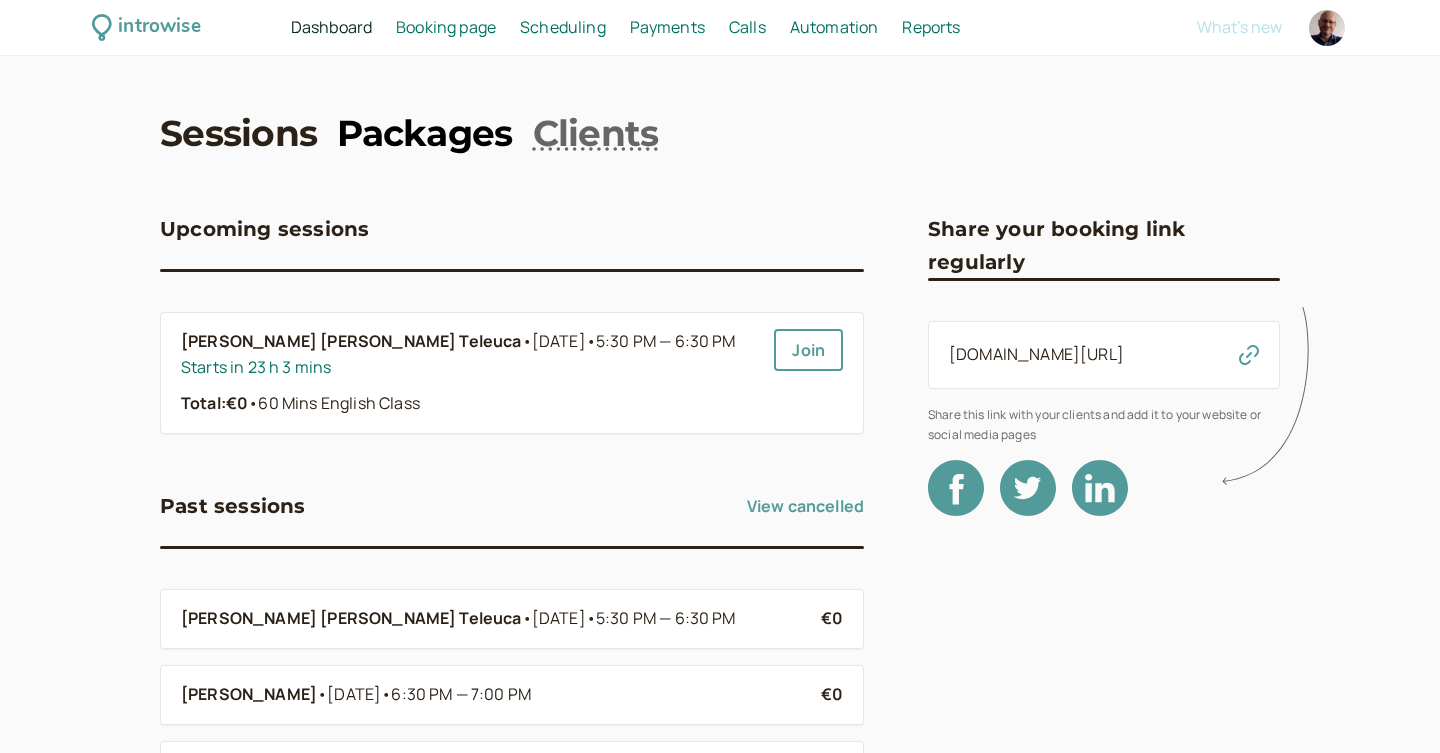 click on "Packages" at bounding box center (424, 133) 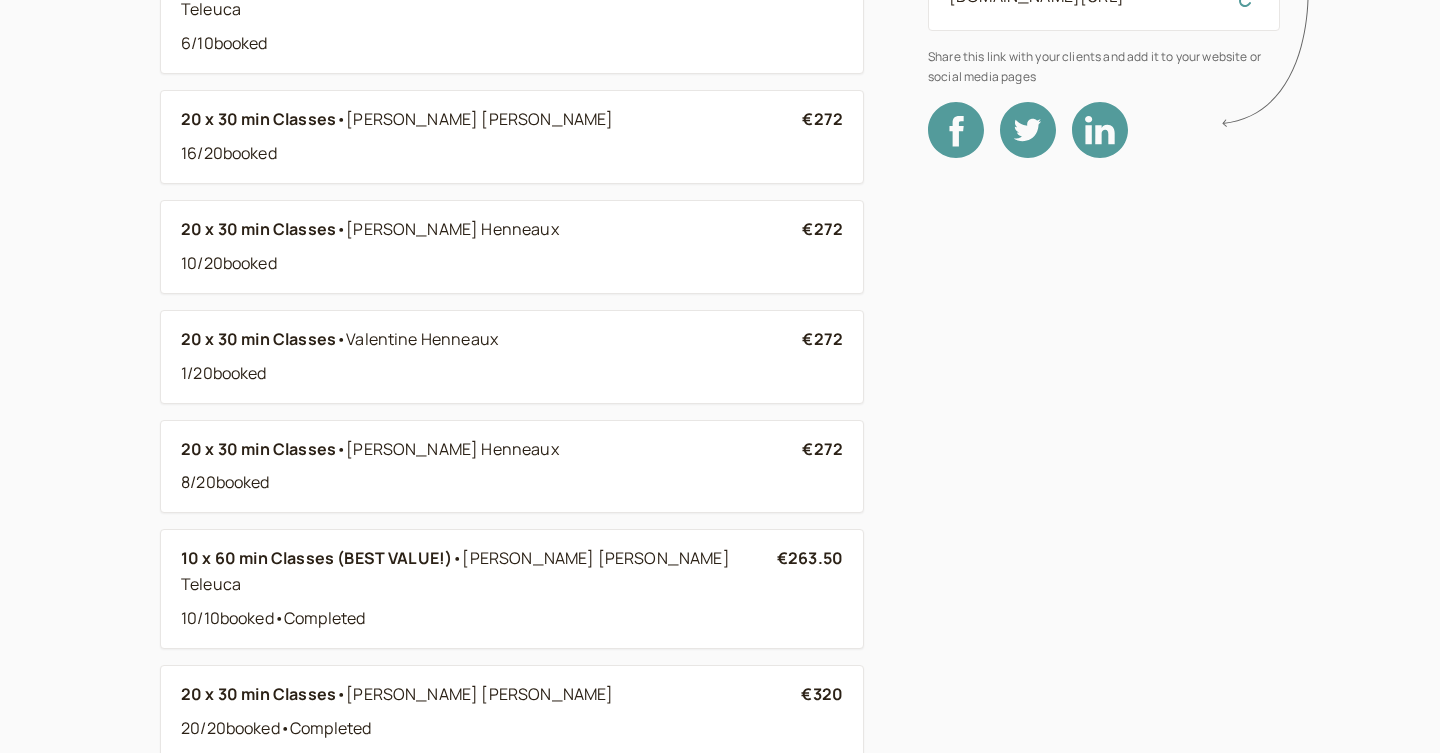 scroll, scrollTop: 363, scrollLeft: 0, axis: vertical 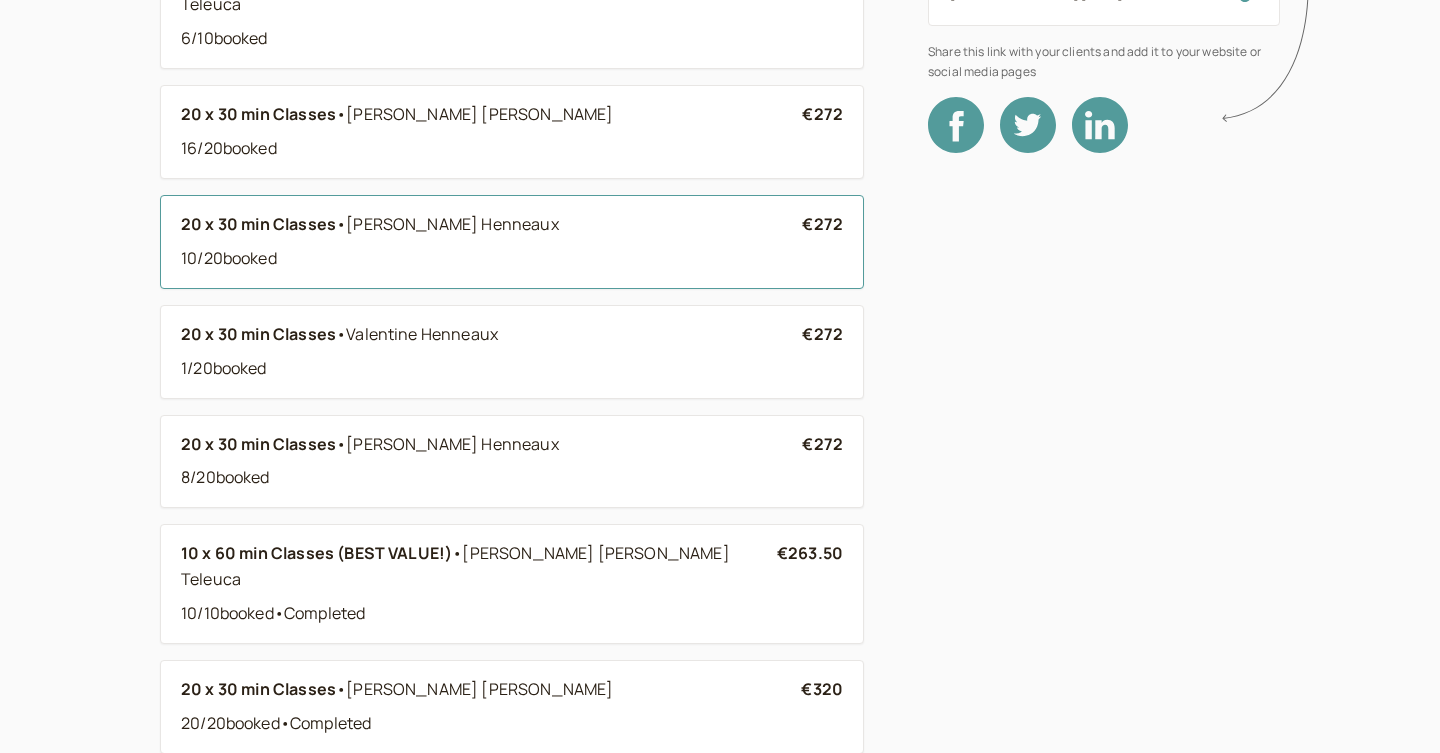 click on "20 x 30 min Classes  •  Benjamin   Henneaux" at bounding box center (491, 225) 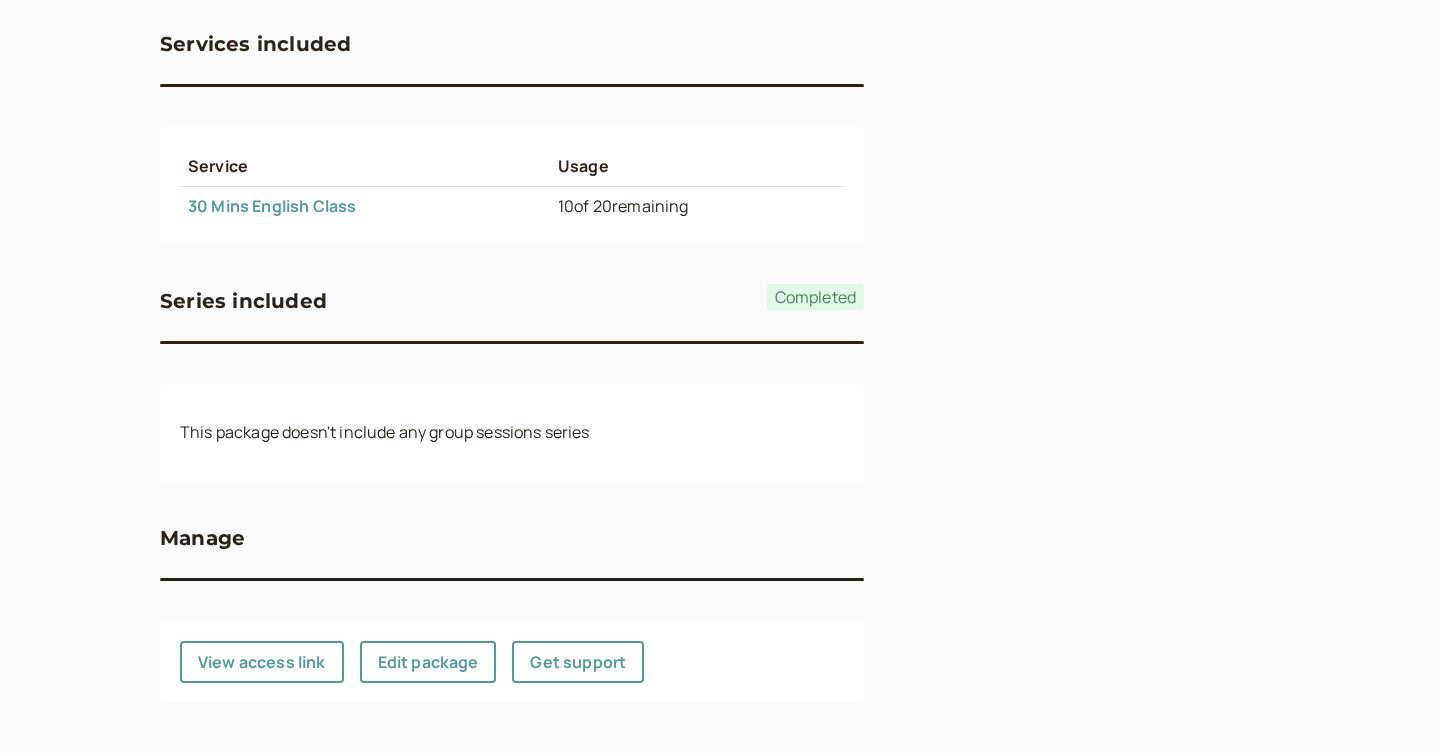 scroll, scrollTop: 1238, scrollLeft: 0, axis: vertical 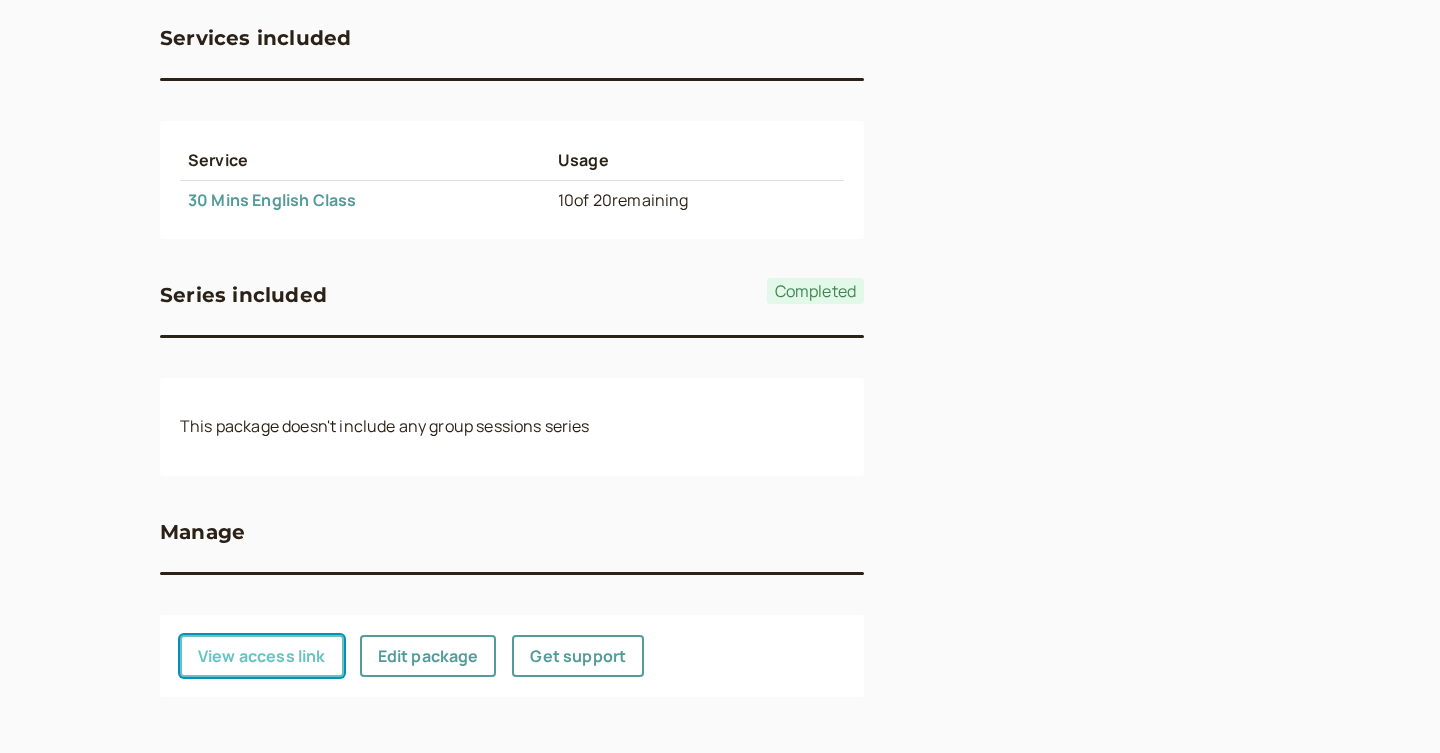 click on "View access link" at bounding box center (262, 656) 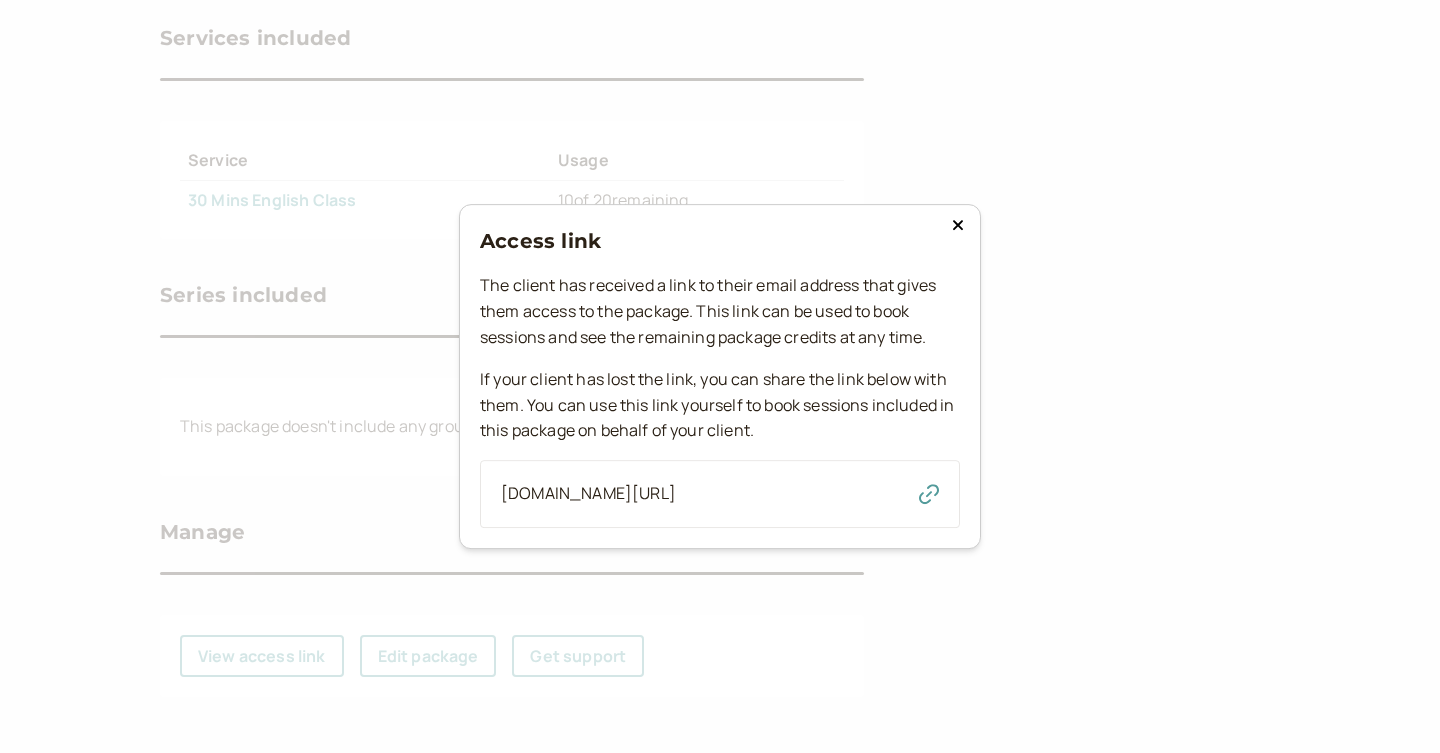 click 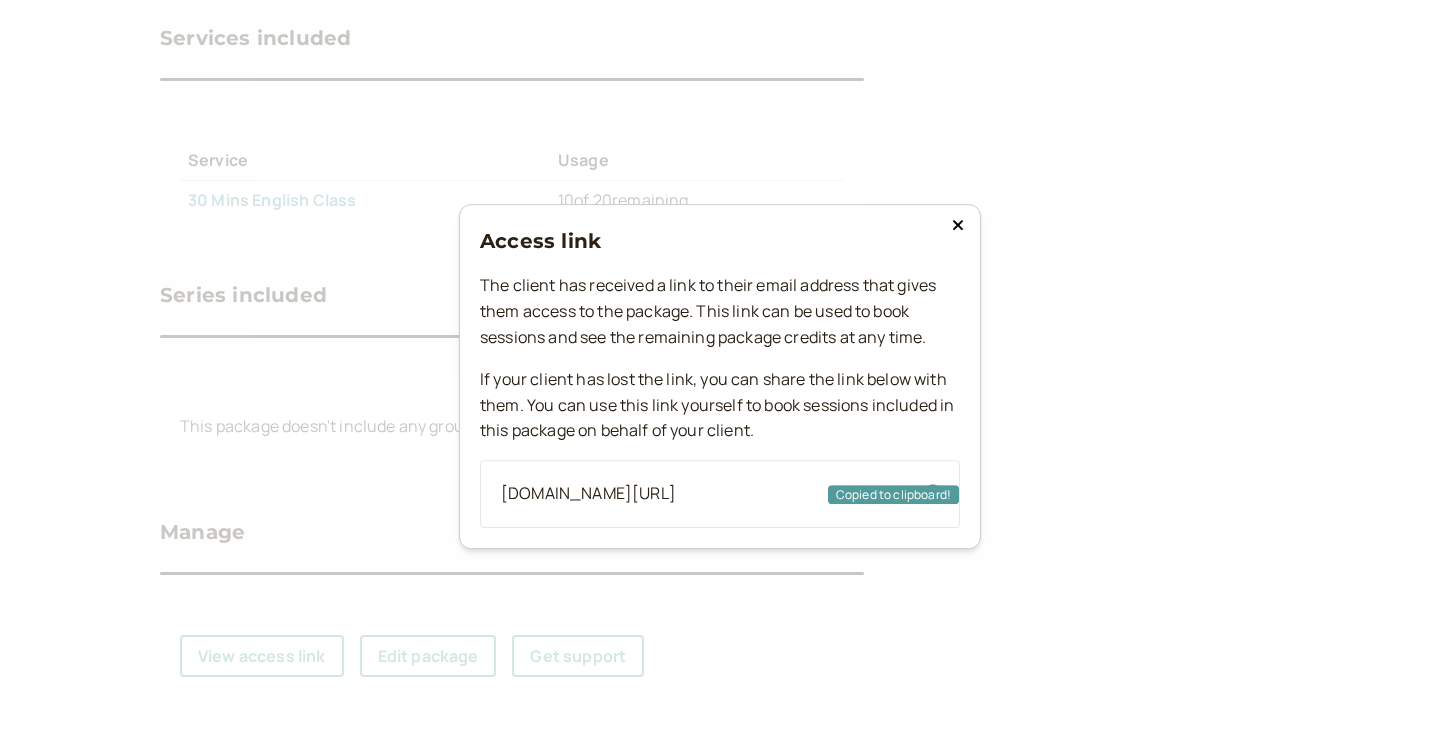 type 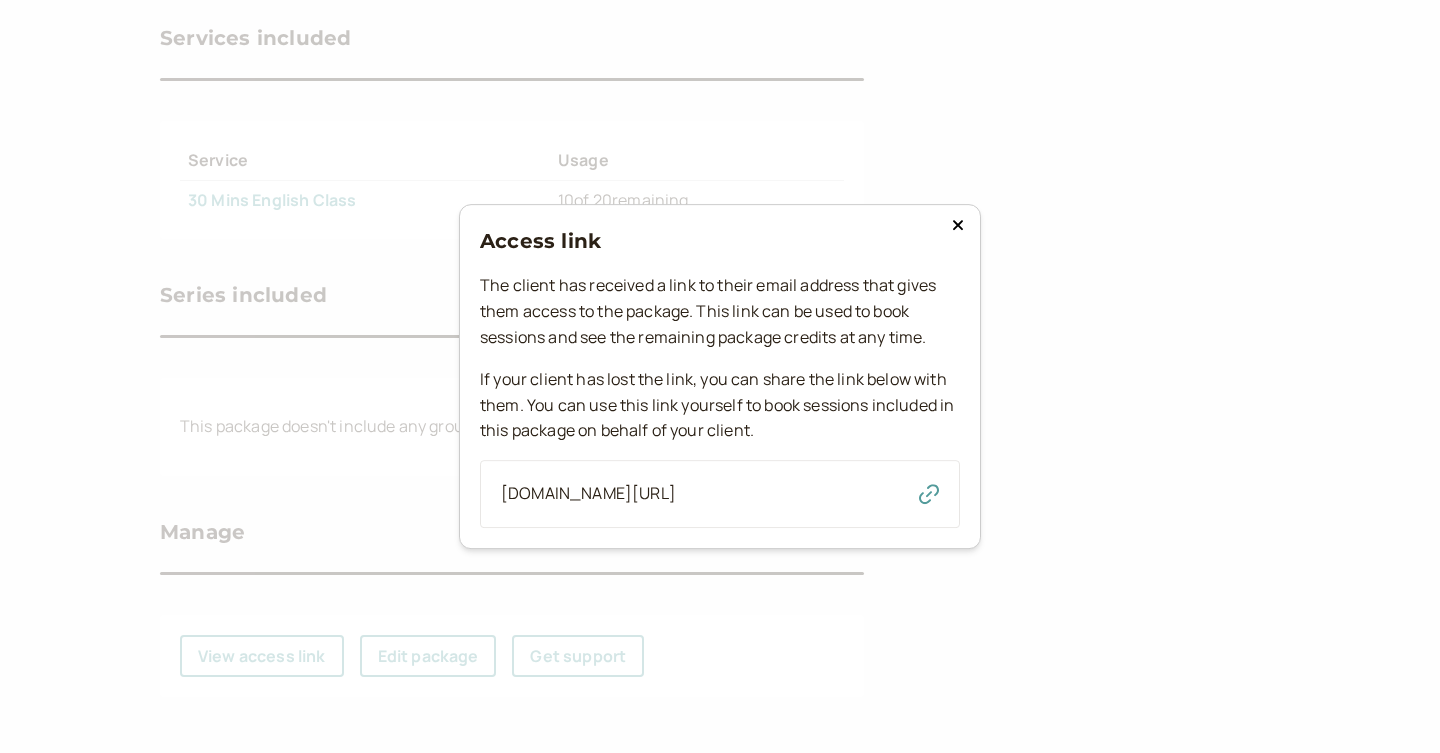 click 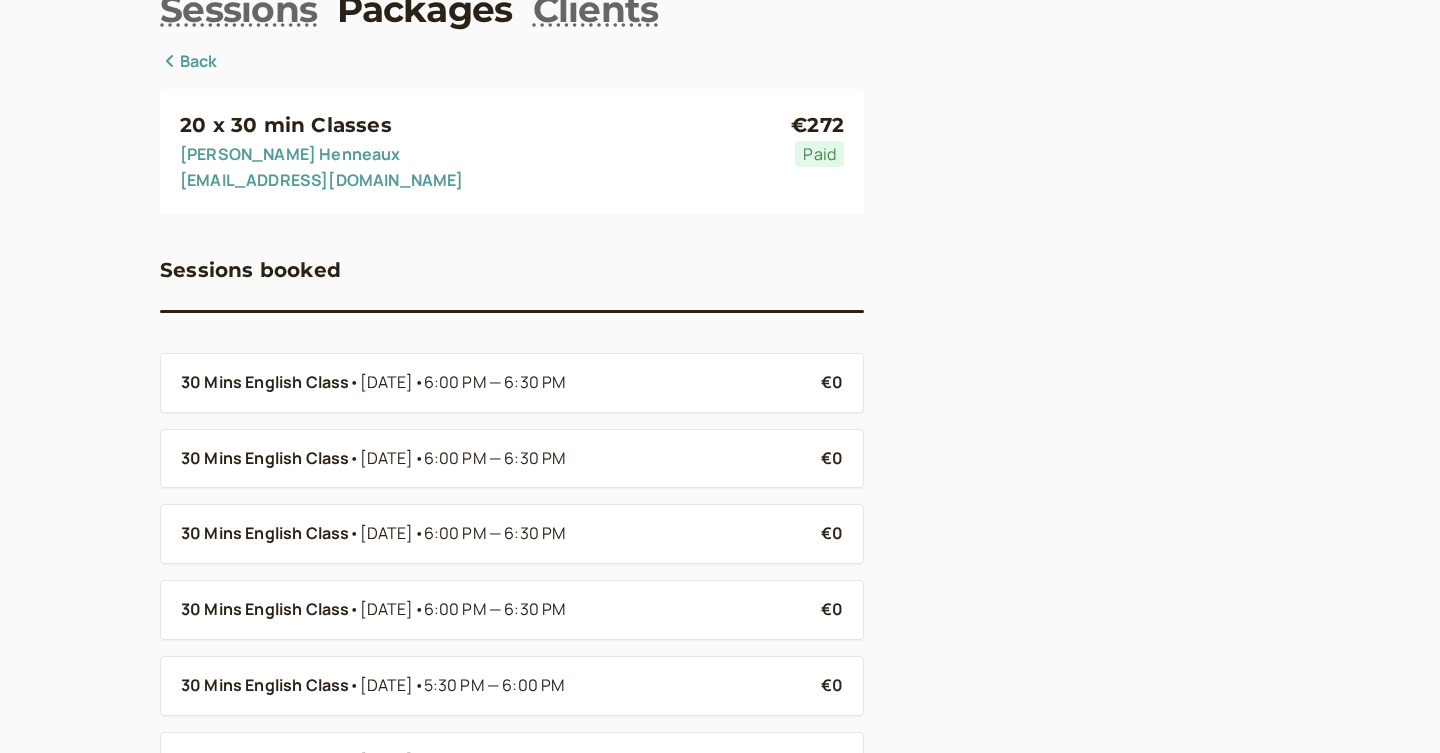 scroll, scrollTop: 110, scrollLeft: 0, axis: vertical 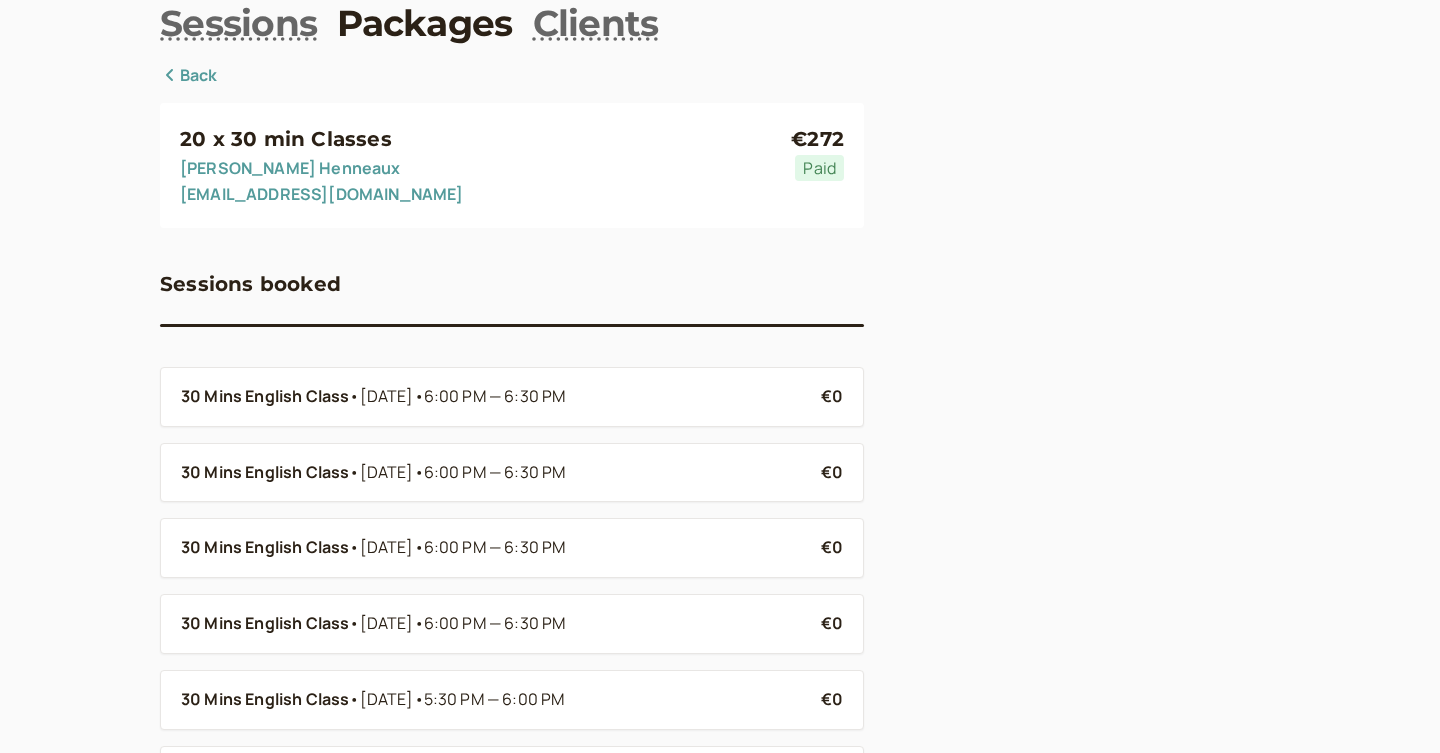 click on "Packages" at bounding box center (424, 23) 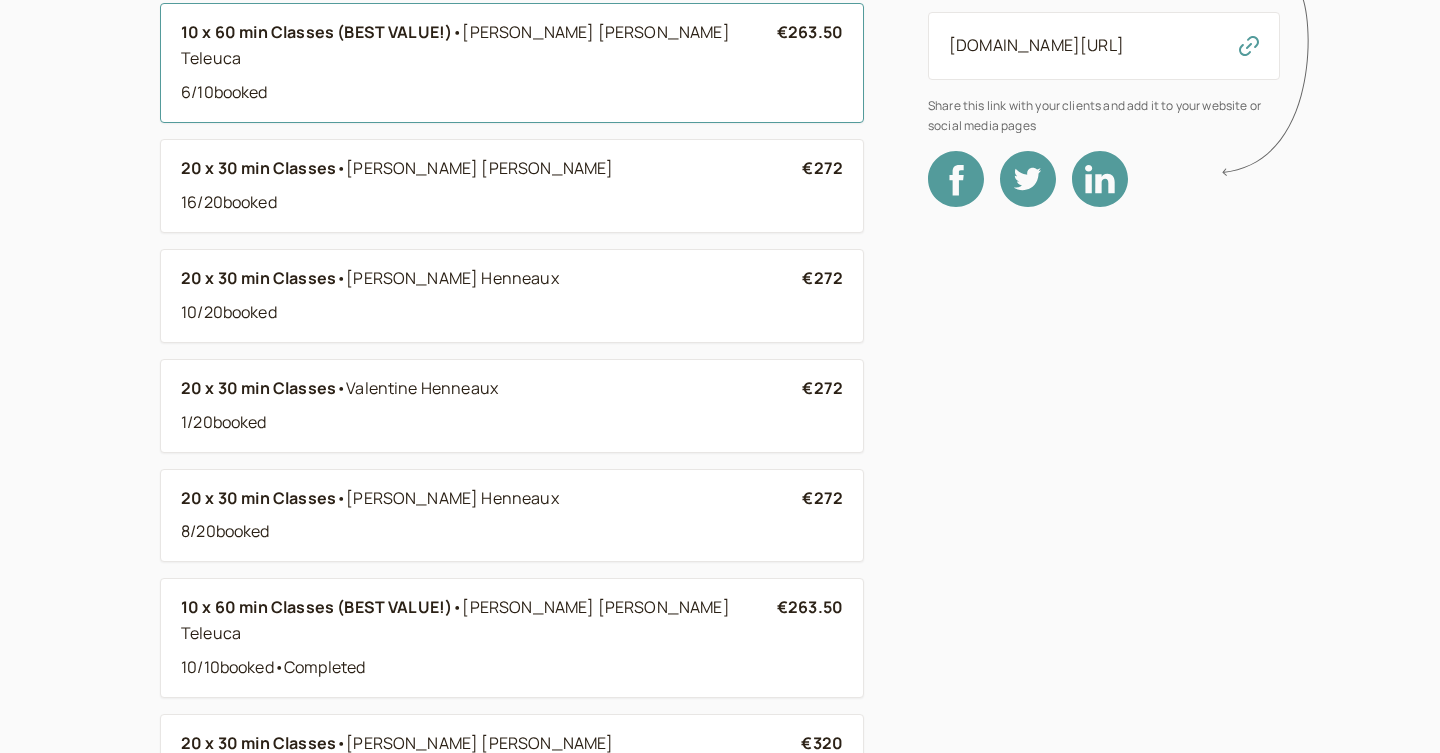 scroll, scrollTop: 336, scrollLeft: 0, axis: vertical 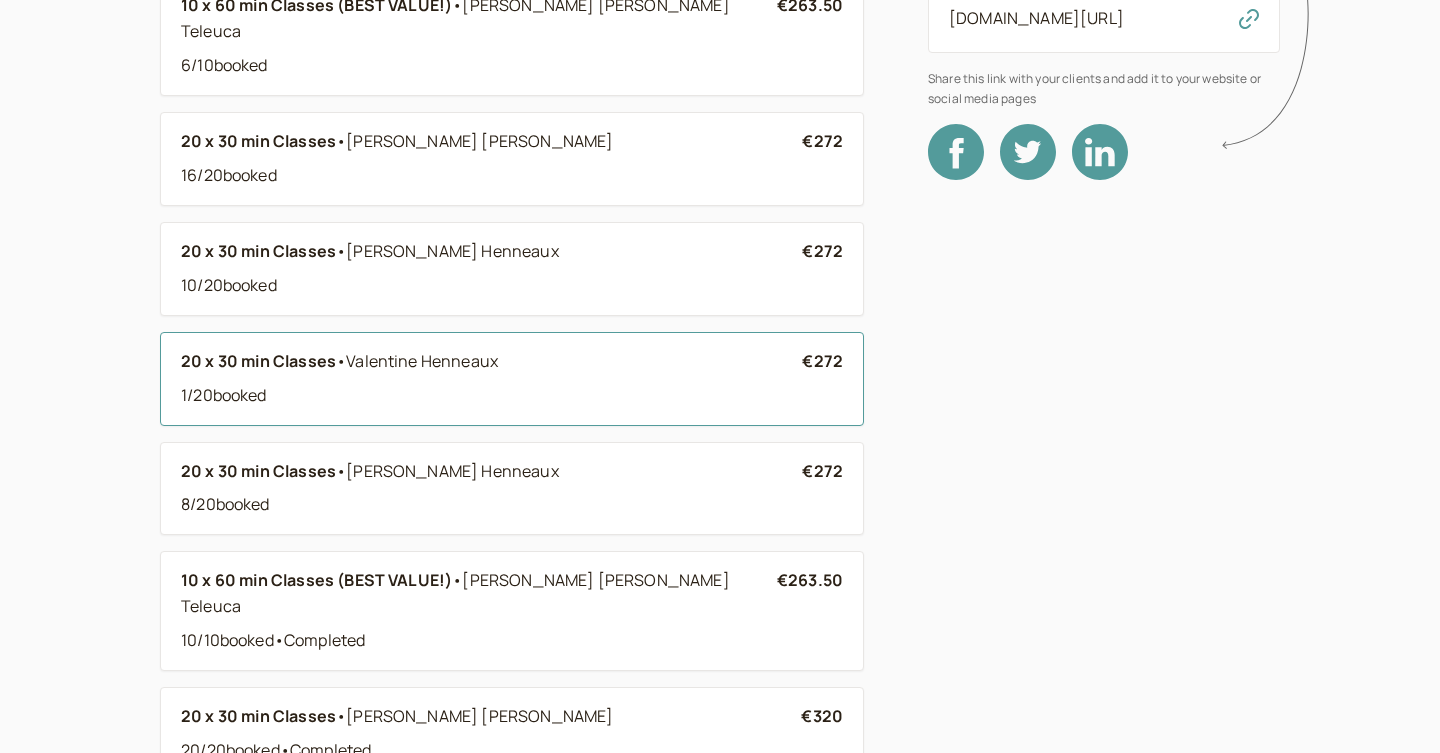 click on "Valentine   Henneaux" at bounding box center [422, 361] 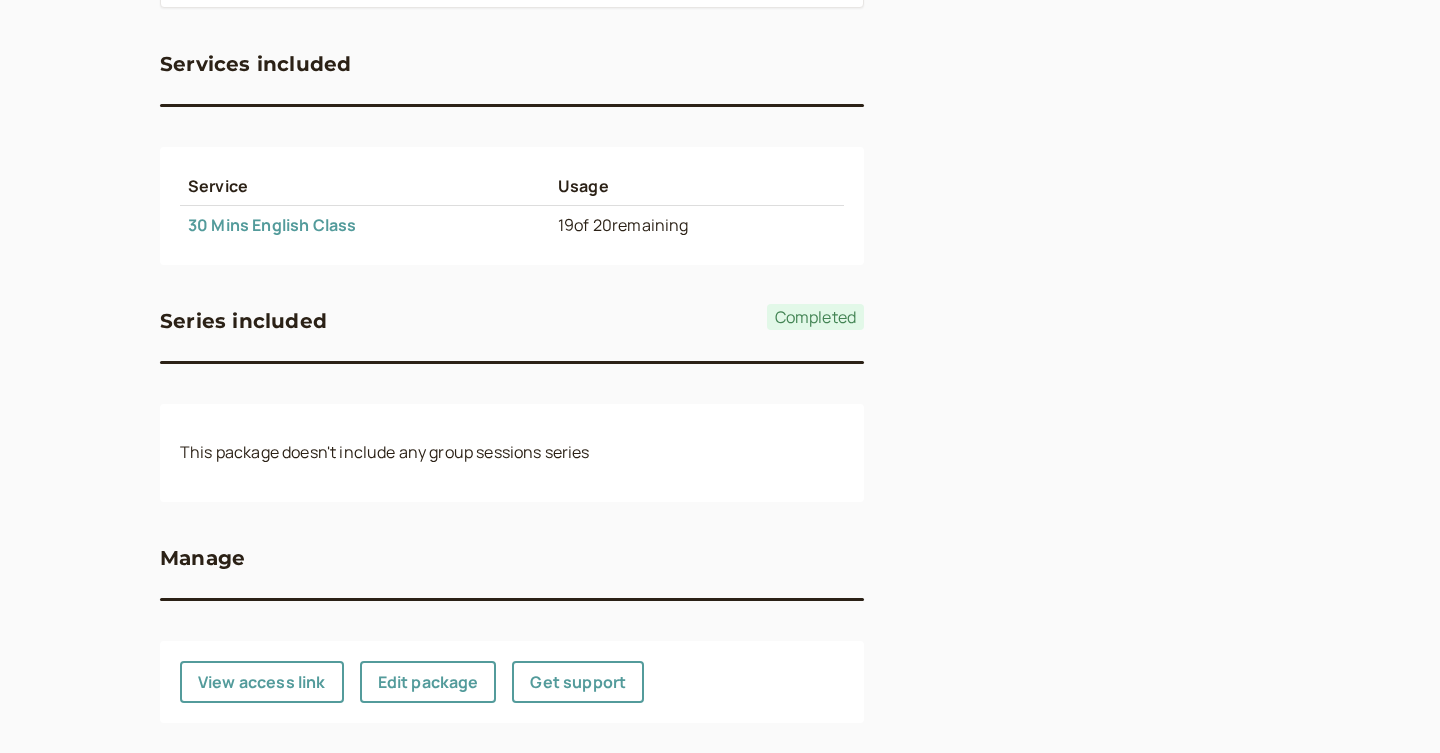 scroll, scrollTop: 555, scrollLeft: 0, axis: vertical 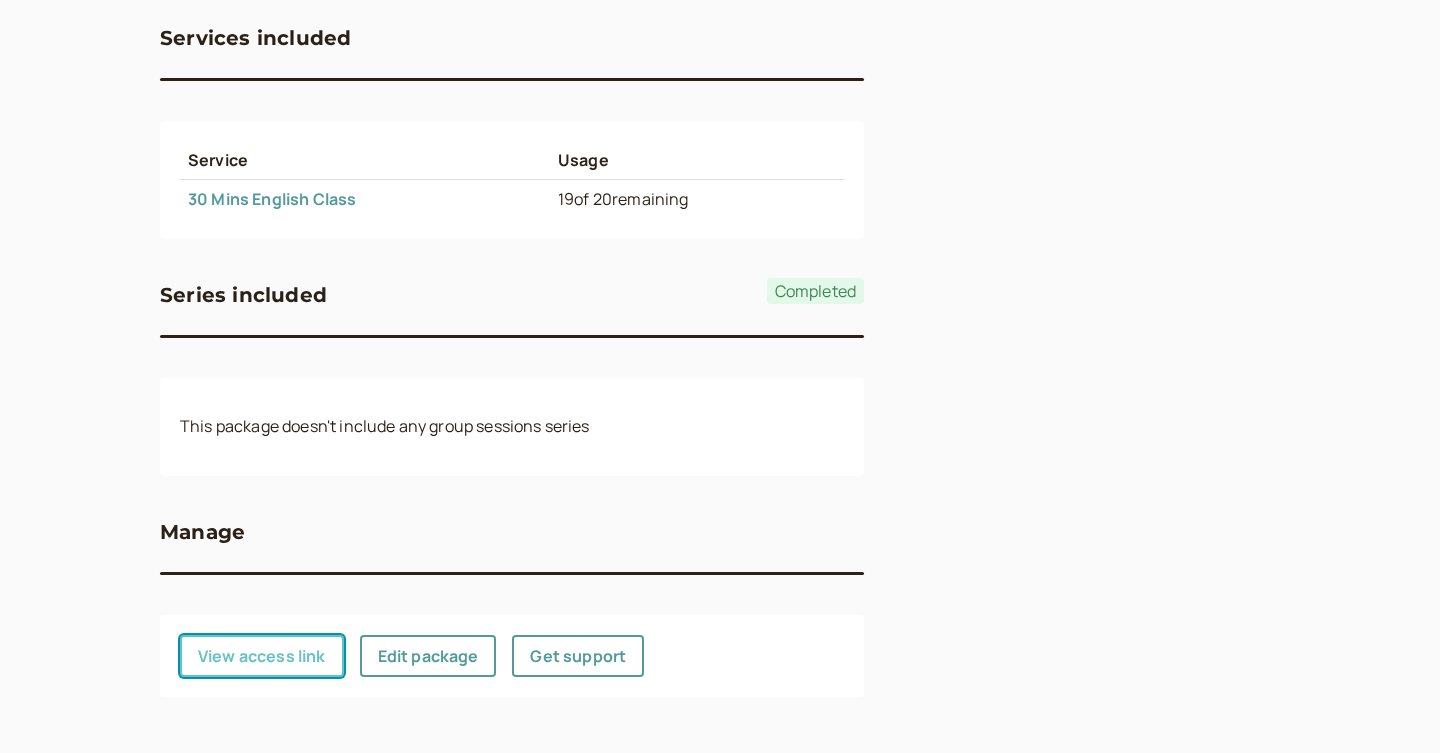 click on "View access link" at bounding box center [262, 656] 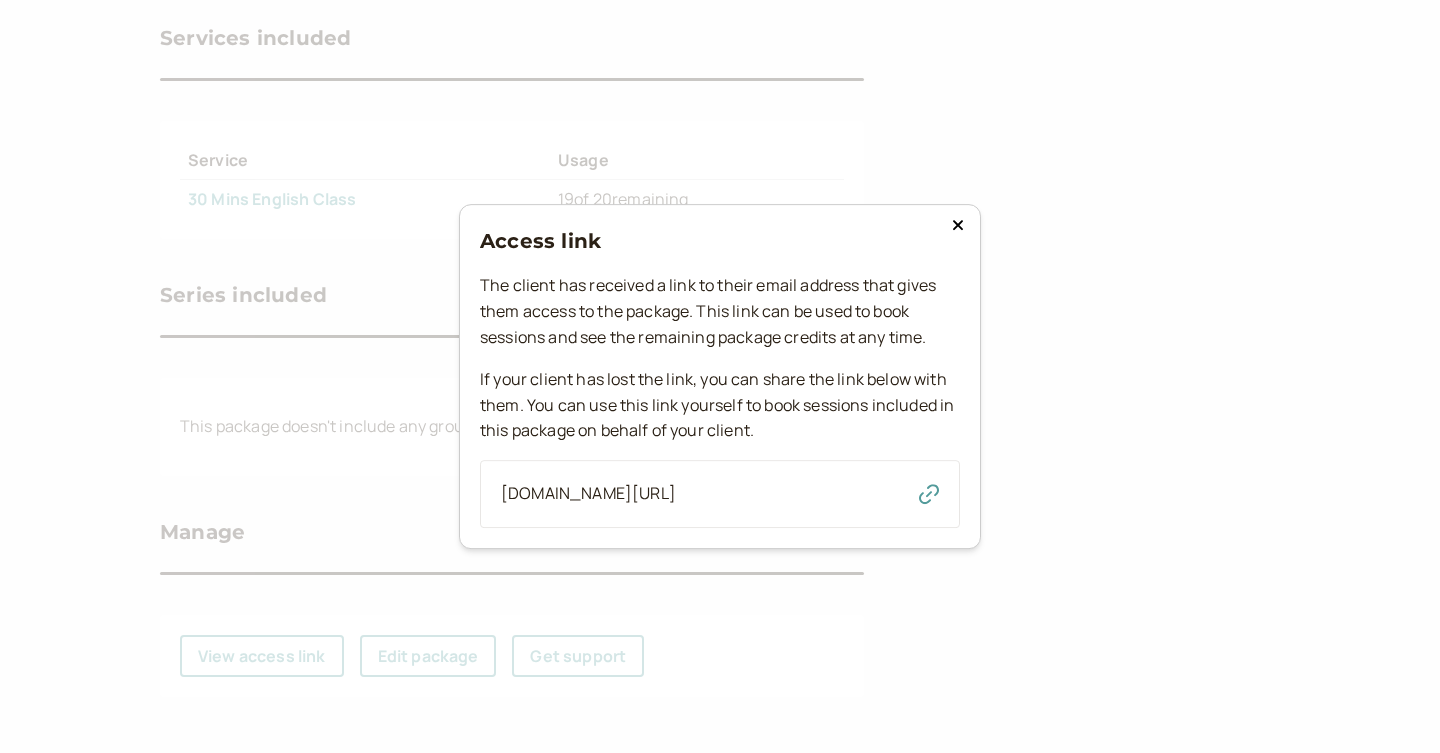 click 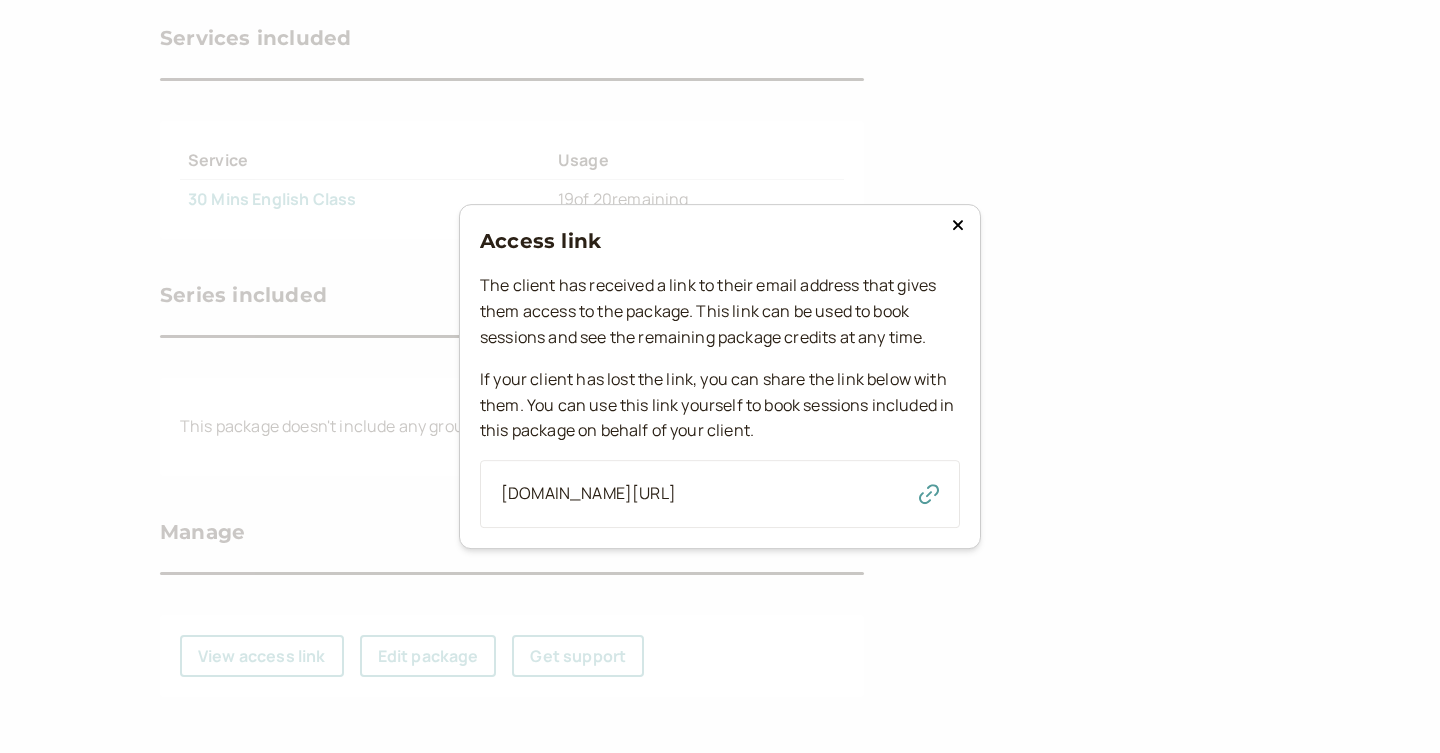 click 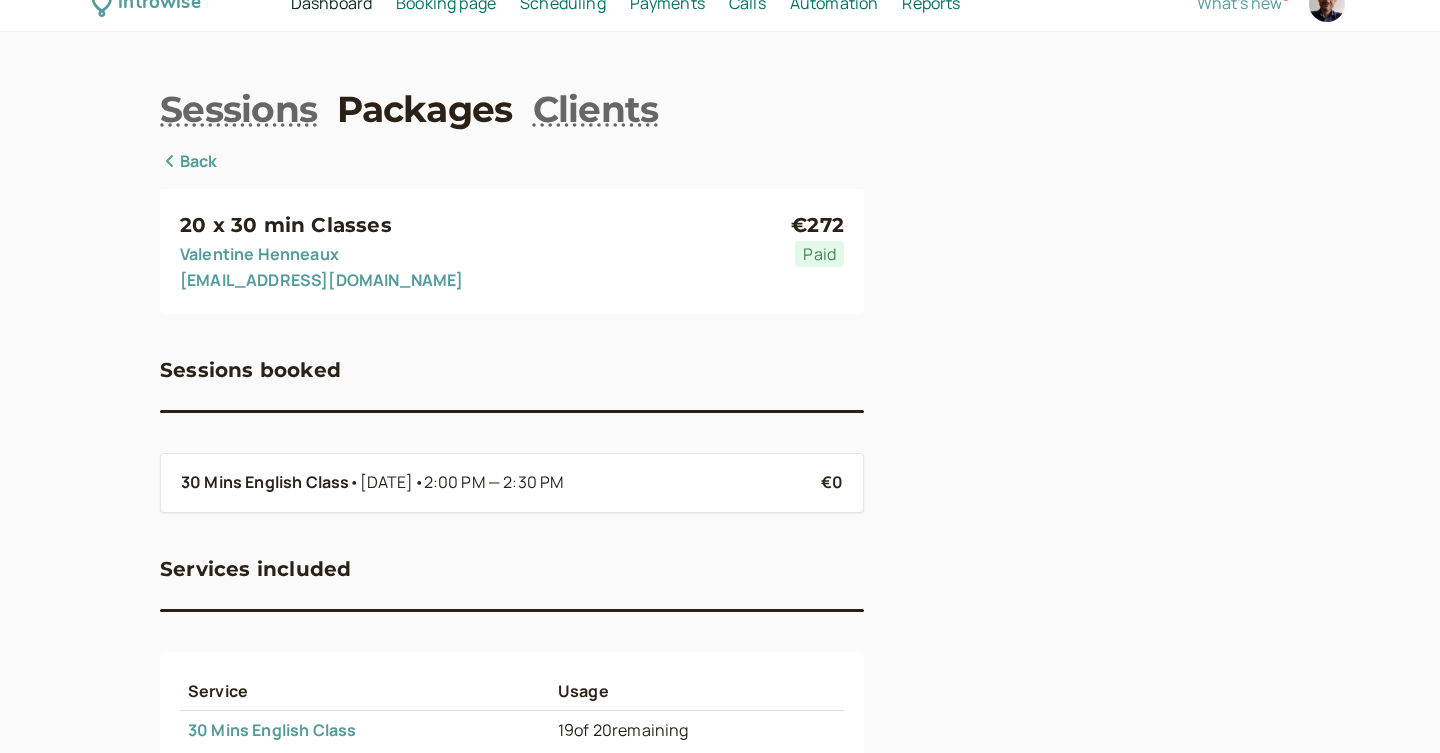 scroll, scrollTop: 0, scrollLeft: 0, axis: both 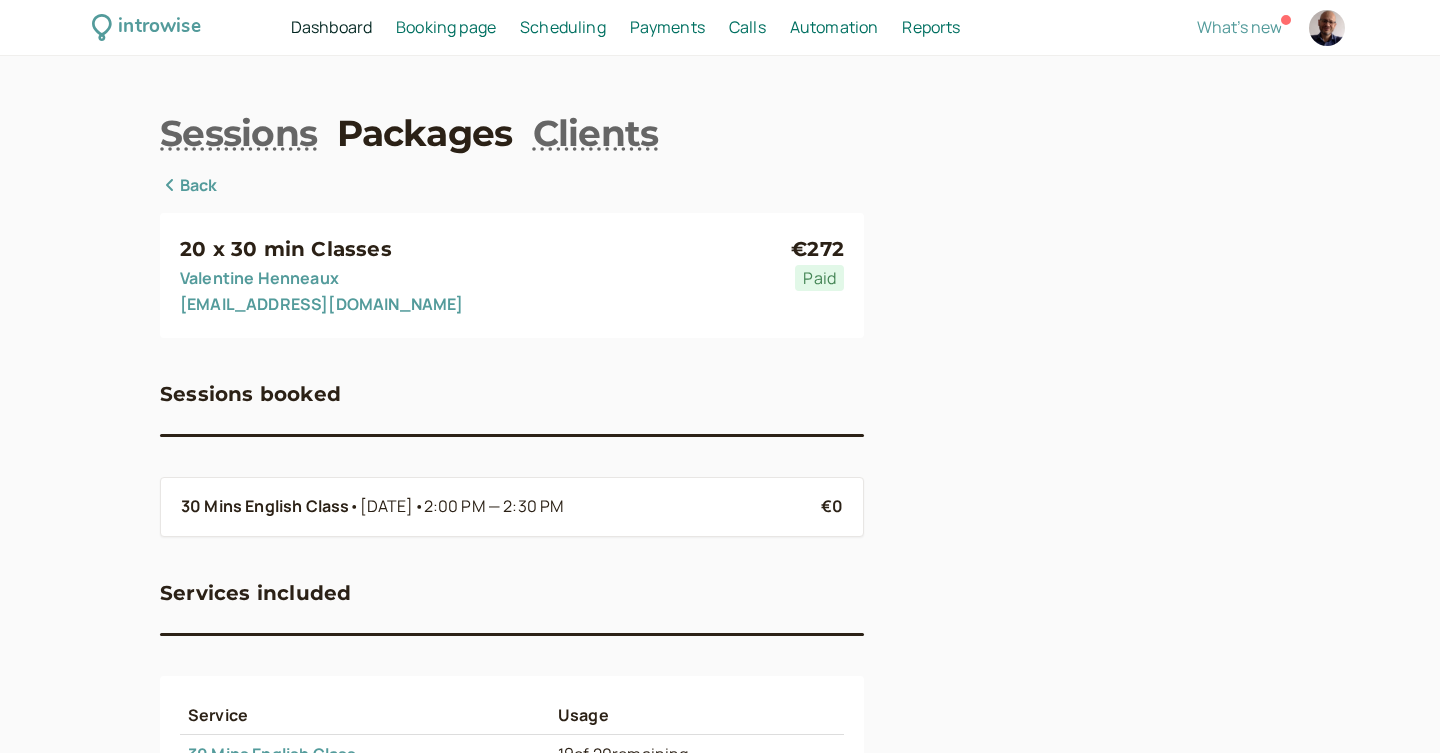 click on "Packages" at bounding box center (424, 133) 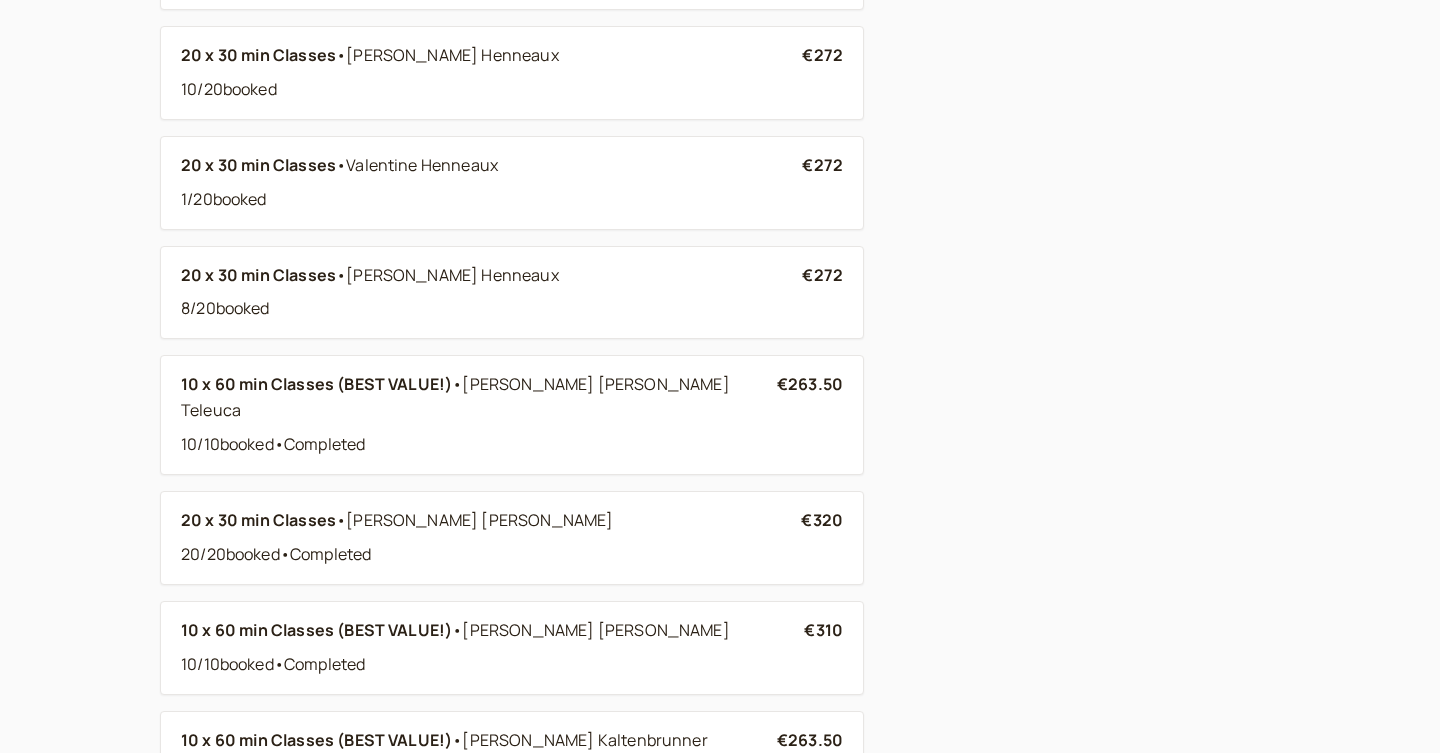 scroll, scrollTop: 536, scrollLeft: 0, axis: vertical 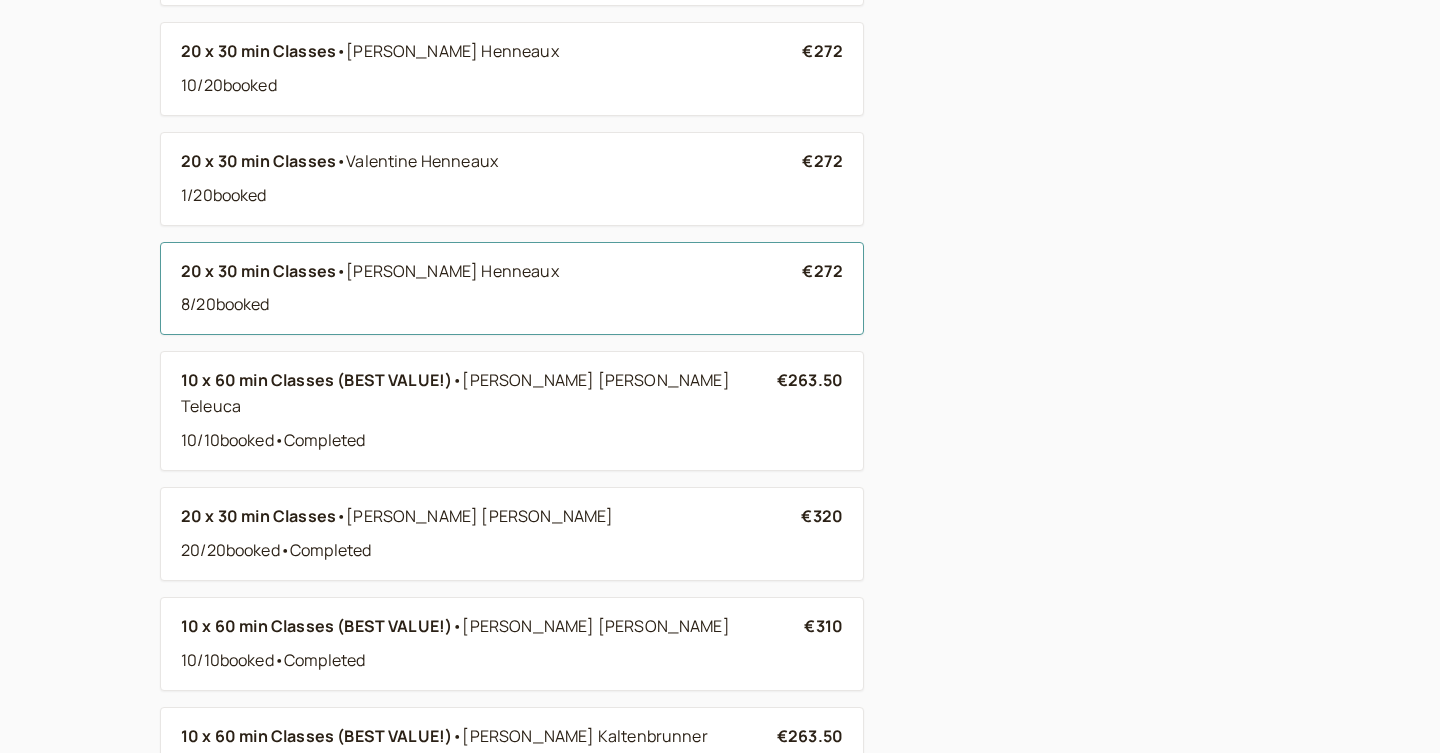 click on "20 x 30 min Classes  •  Emilie   Henneaux" at bounding box center (491, 272) 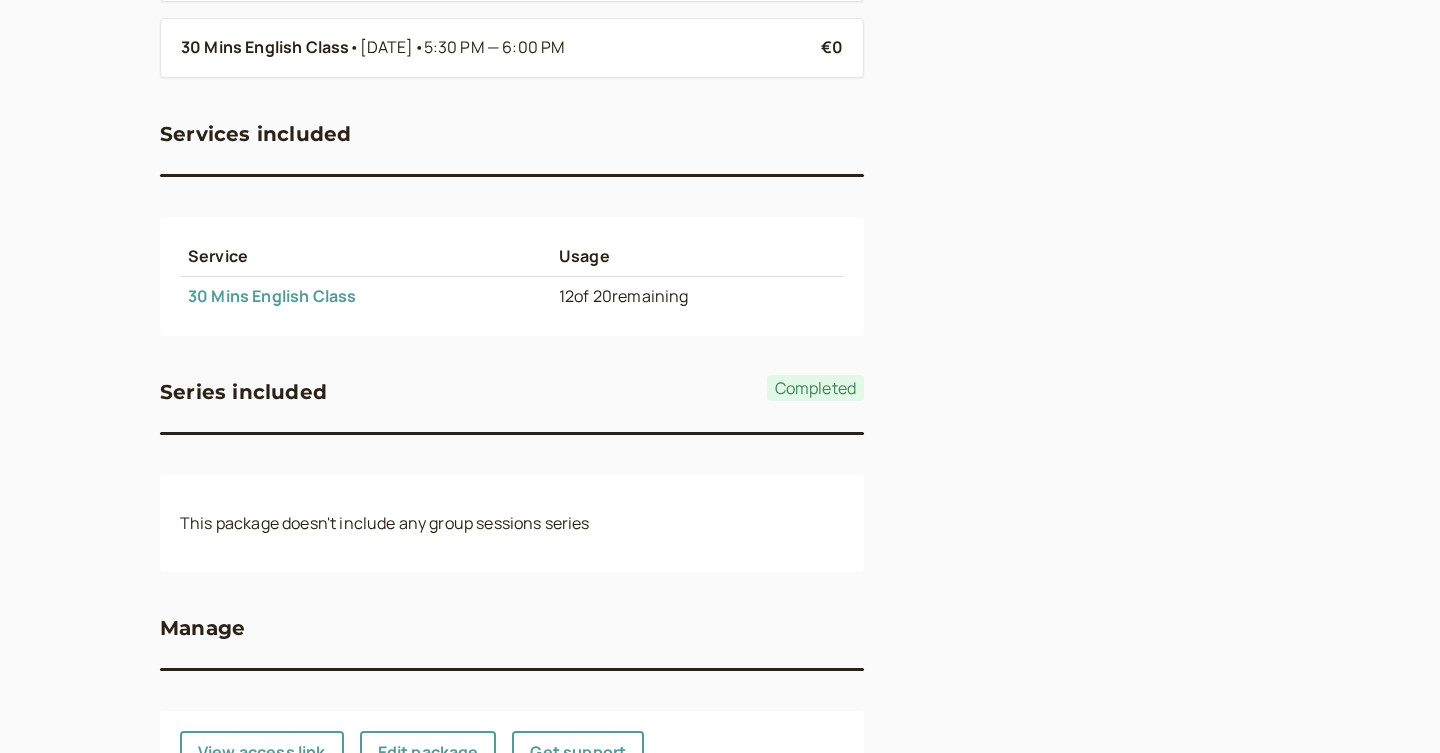 scroll, scrollTop: 1086, scrollLeft: 0, axis: vertical 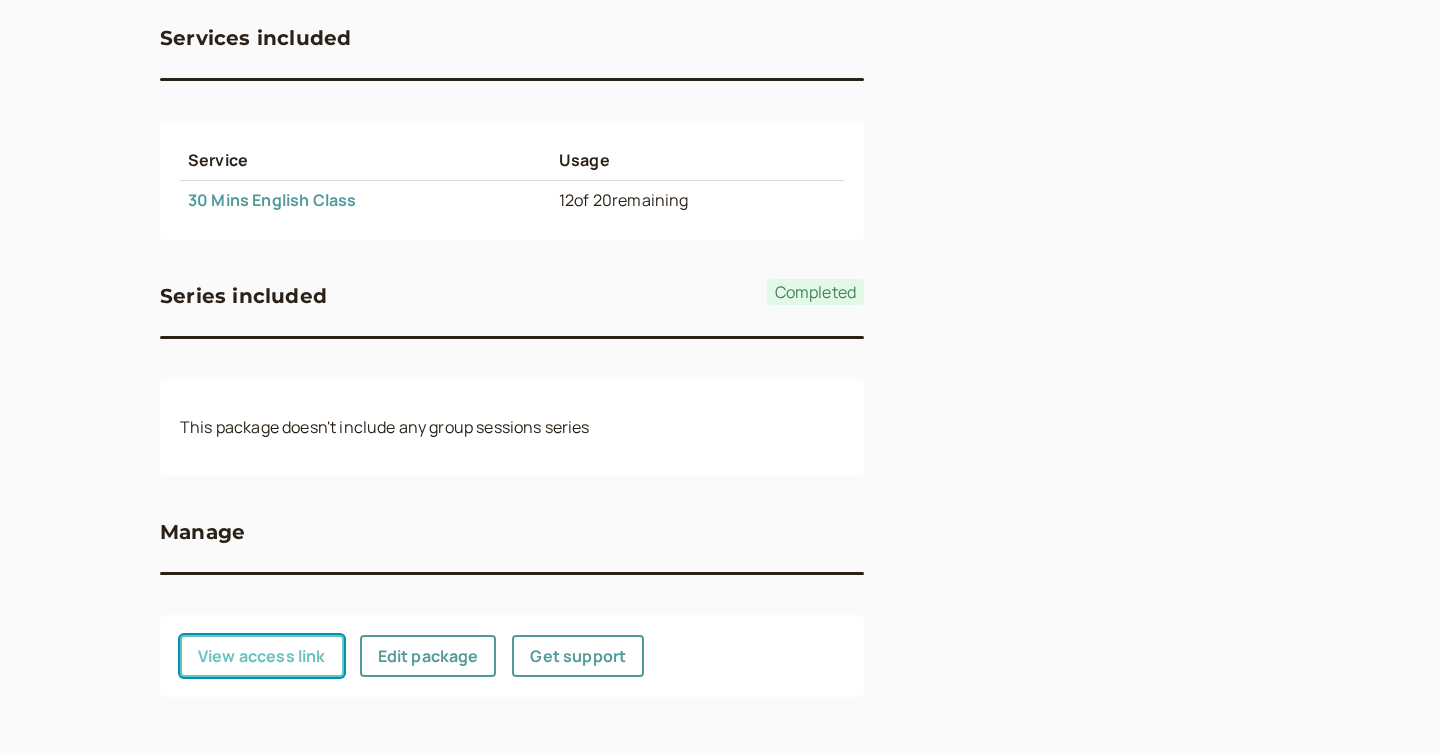 click on "View access link" at bounding box center [262, 656] 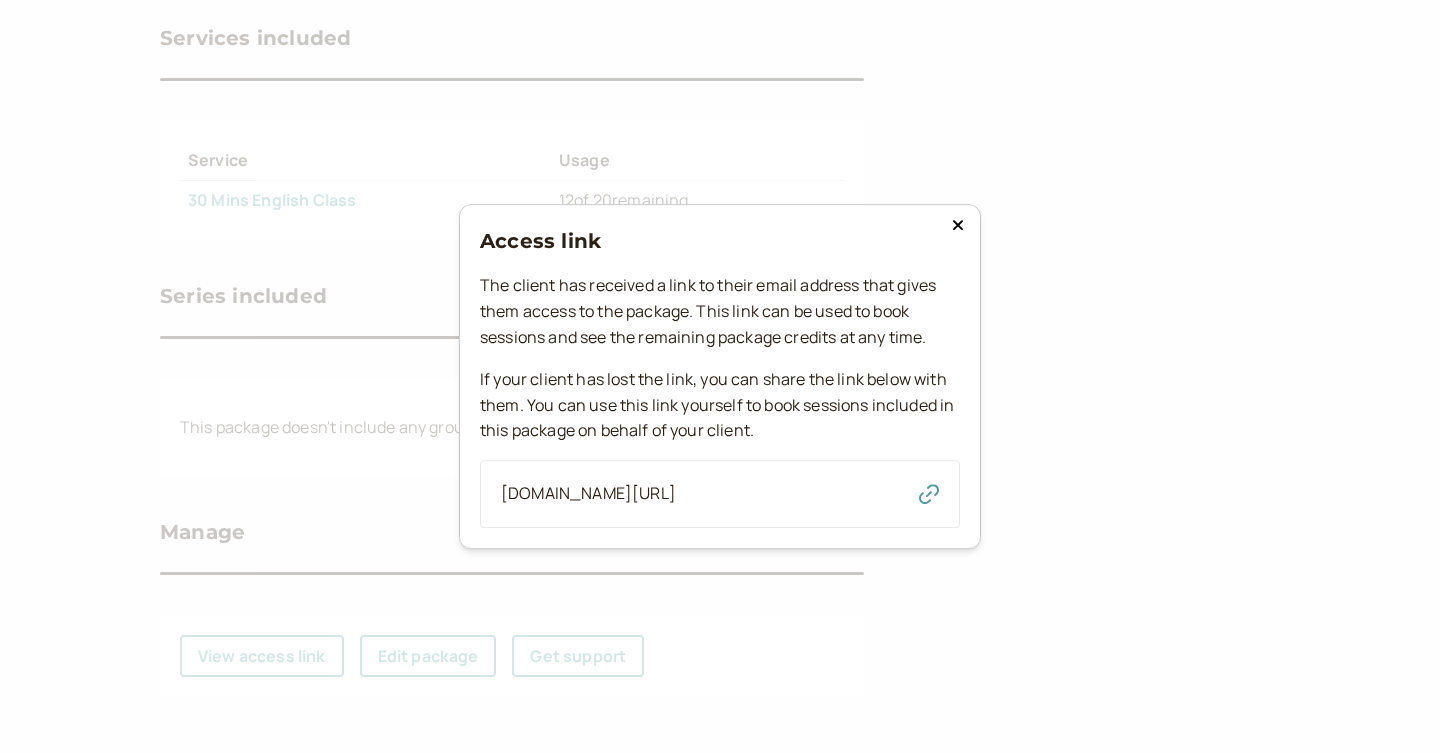 click 